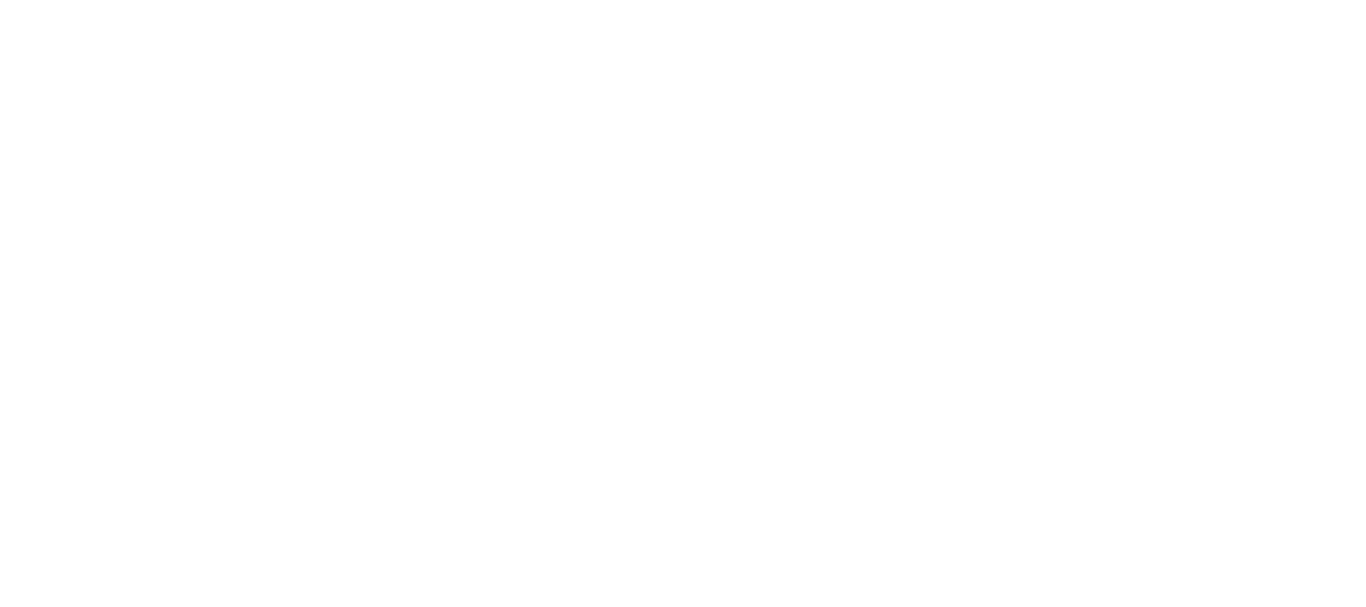 scroll, scrollTop: 0, scrollLeft: 0, axis: both 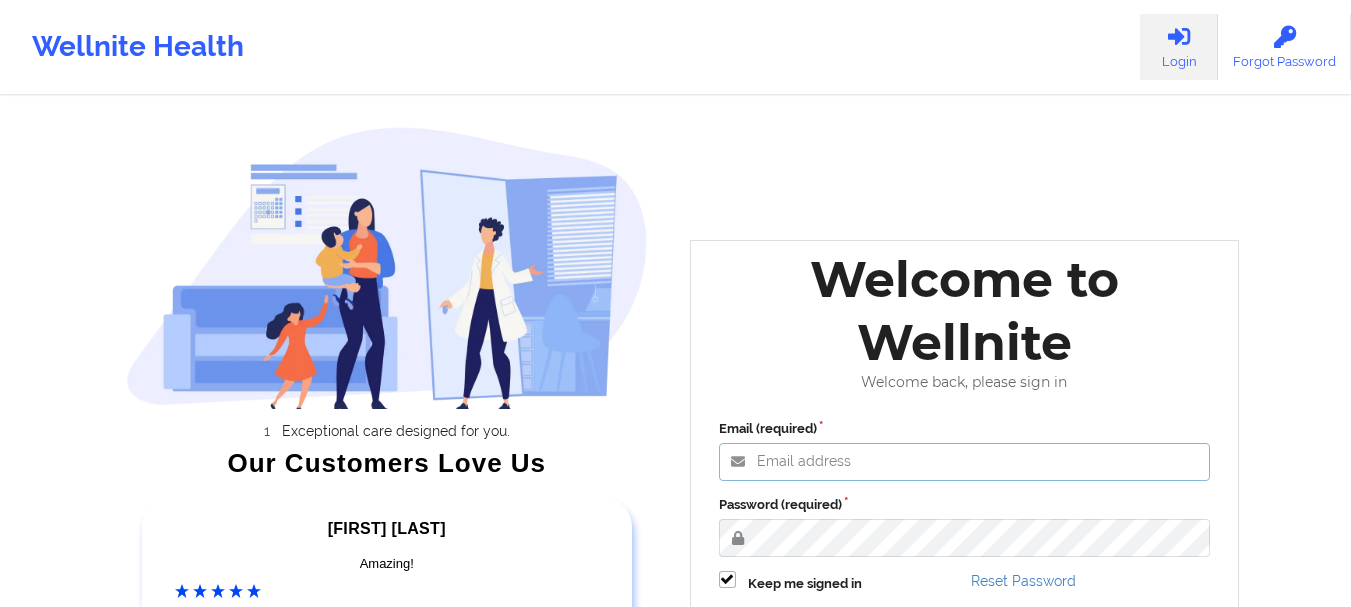 type on "[EMAIL]" 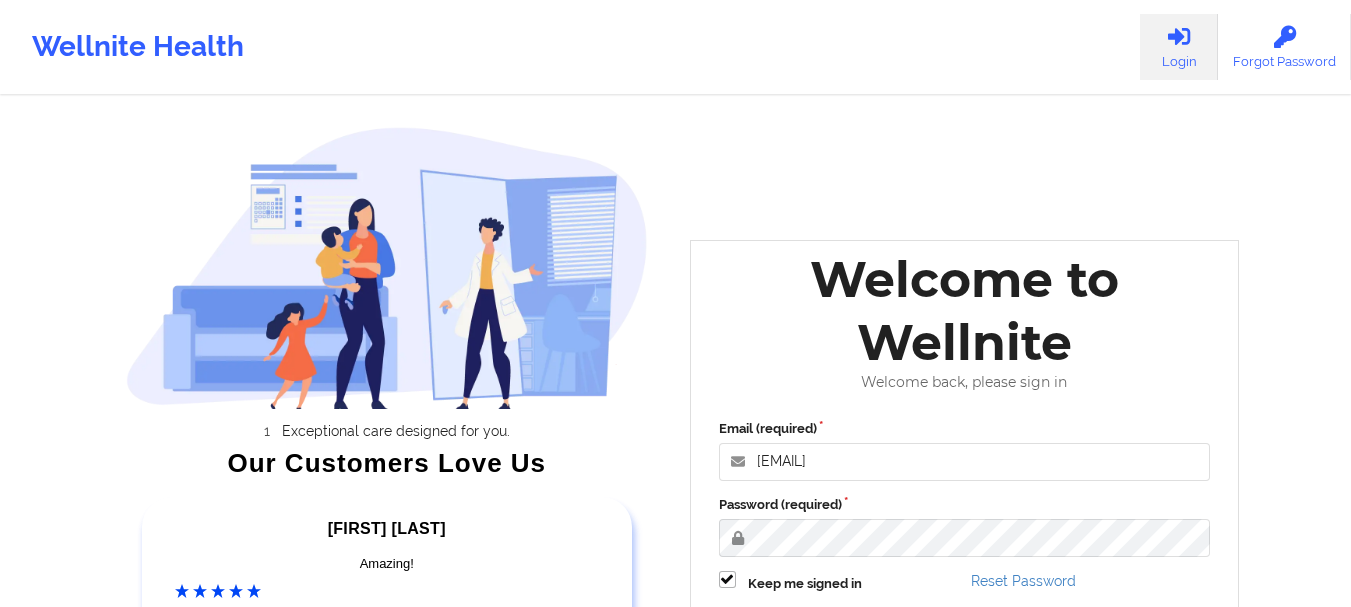 click on "Password   (required)" at bounding box center [965, 505] 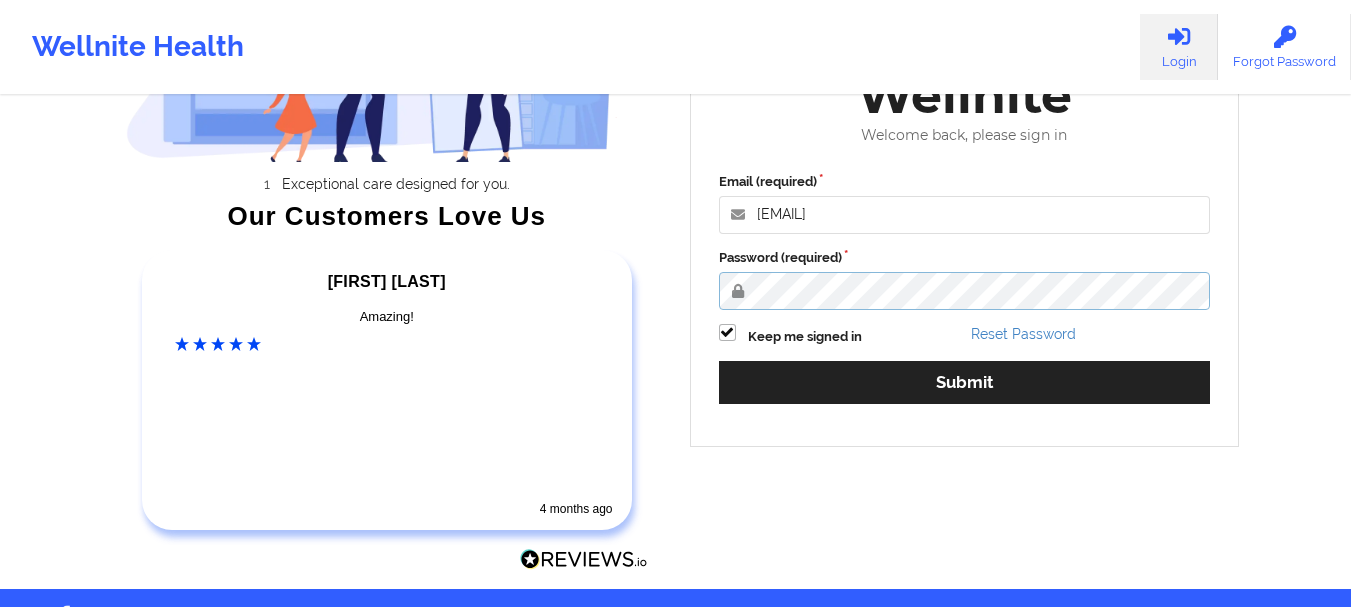 scroll, scrollTop: 294, scrollLeft: 0, axis: vertical 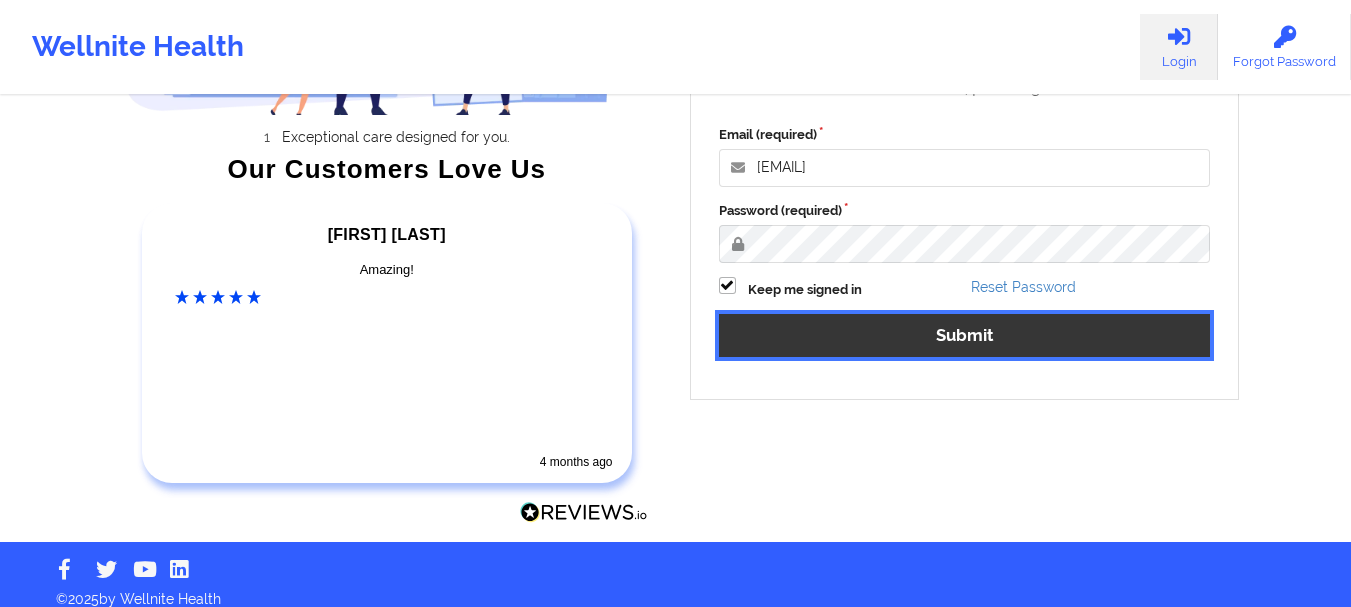click on "Submit" at bounding box center [965, 335] 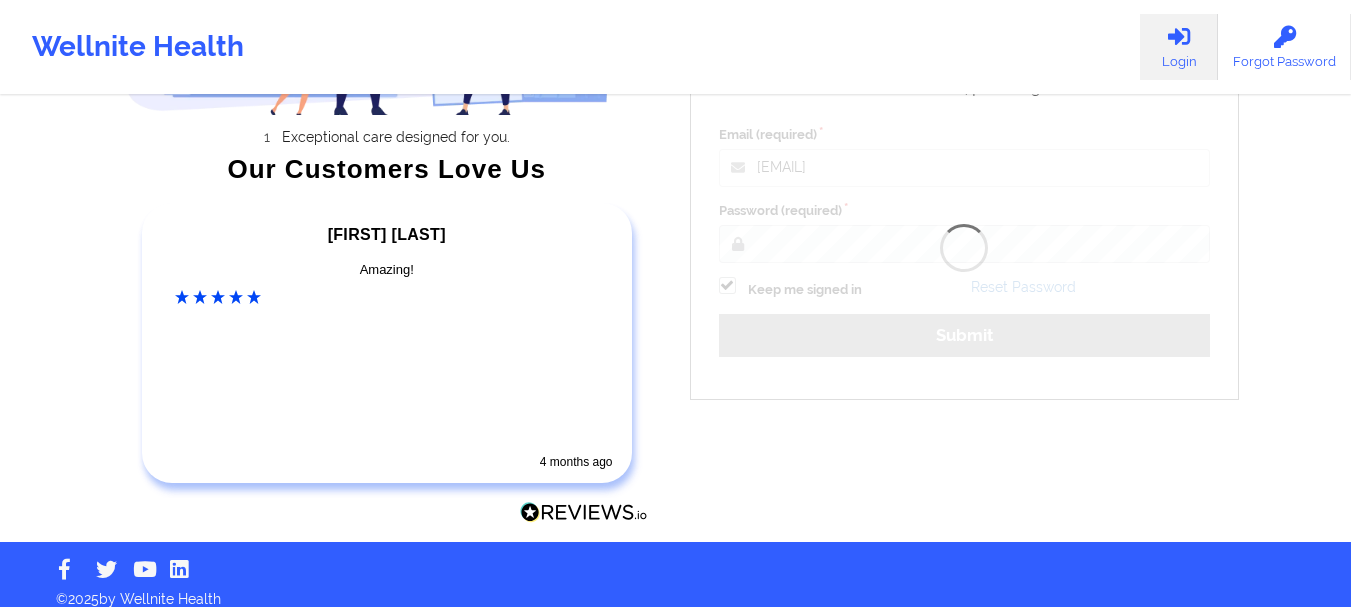 scroll, scrollTop: 0, scrollLeft: 0, axis: both 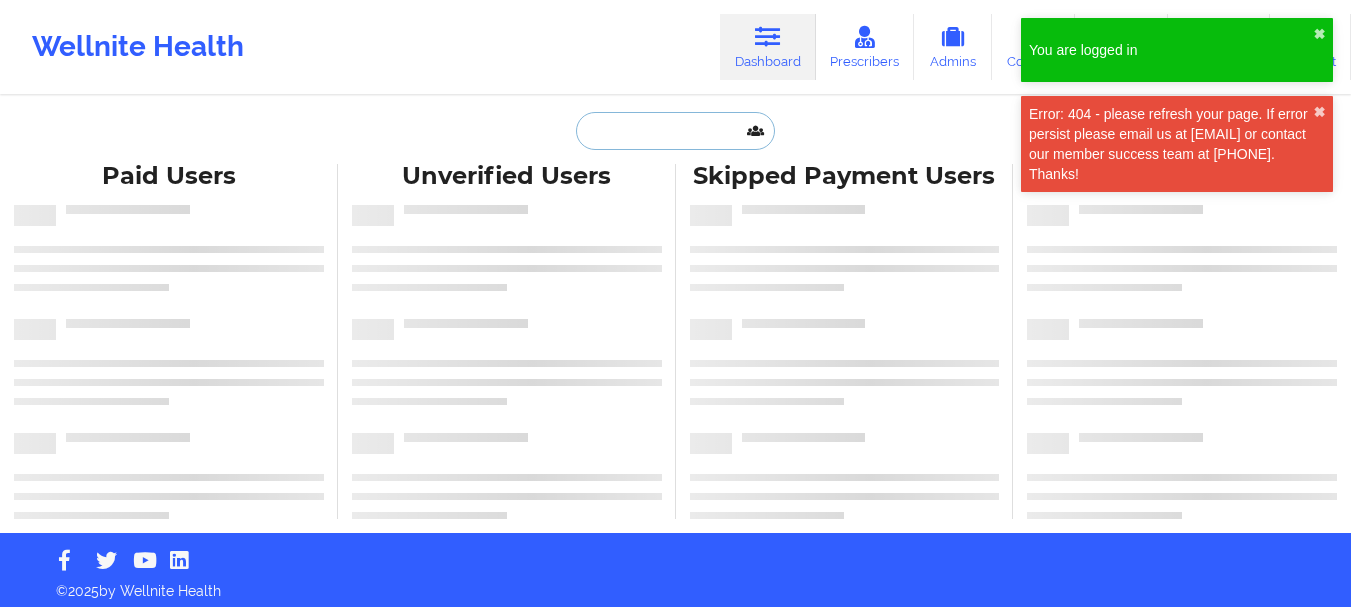 click at bounding box center [675, 131] 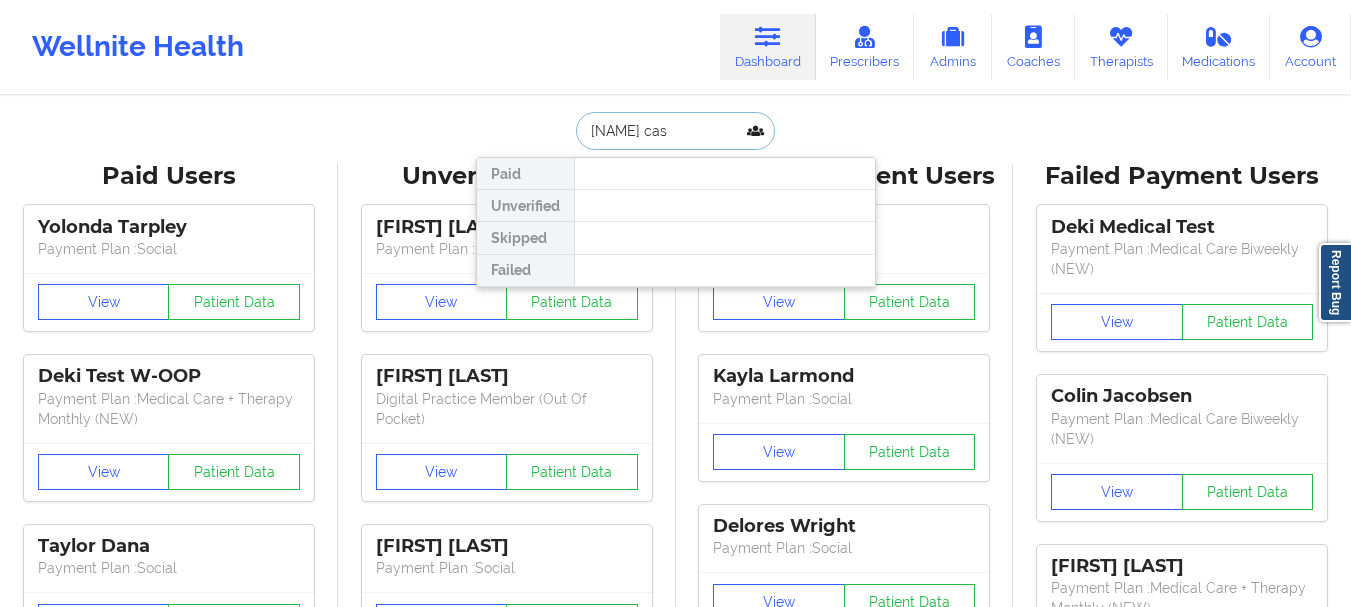 type on "[FIRST] [LAST]" 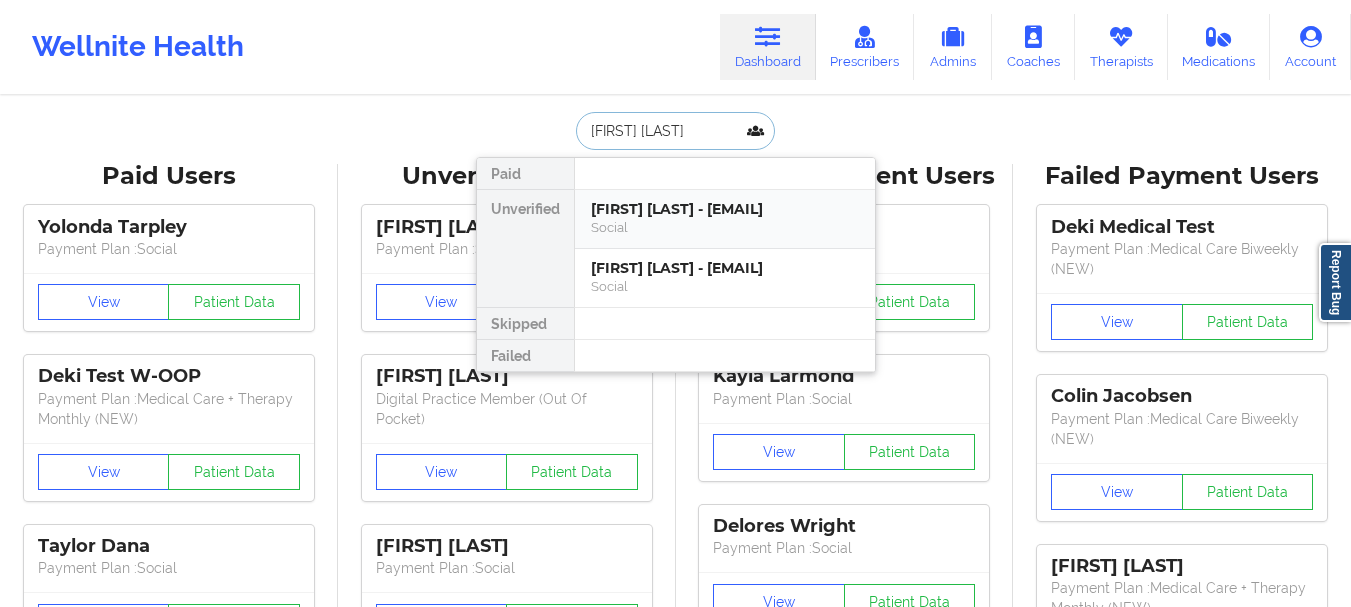 click on "[FIRST] [LAST] - [EMAIL]" at bounding box center (725, 209) 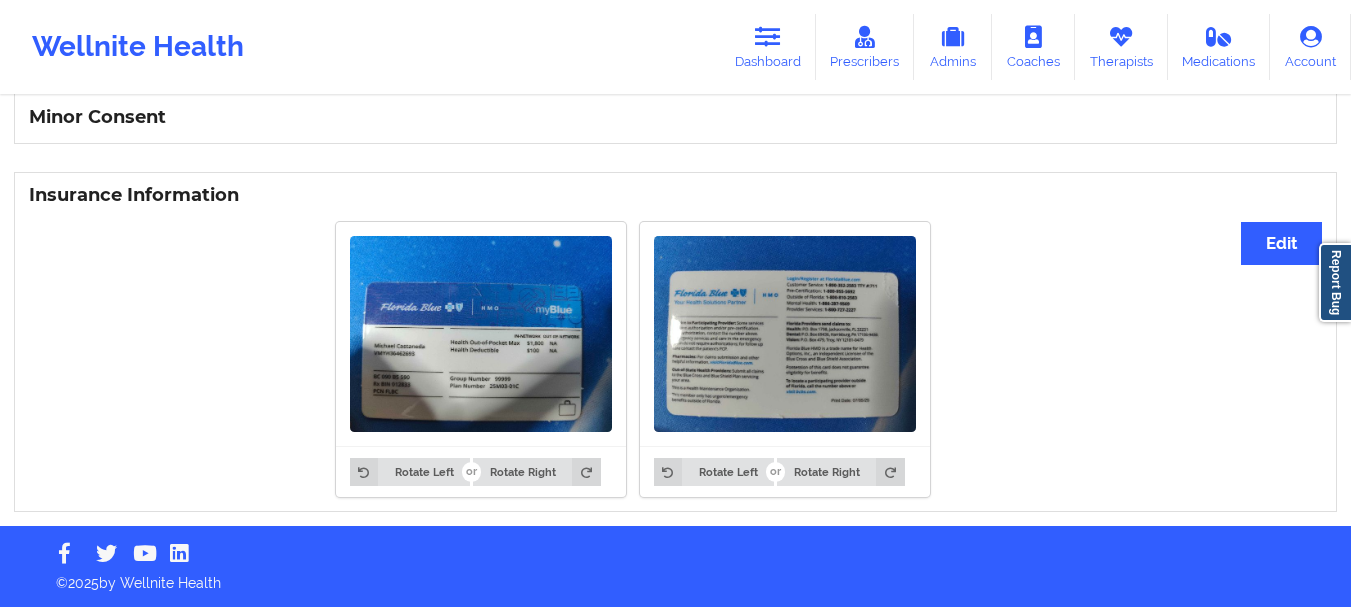 scroll, scrollTop: 1304, scrollLeft: 0, axis: vertical 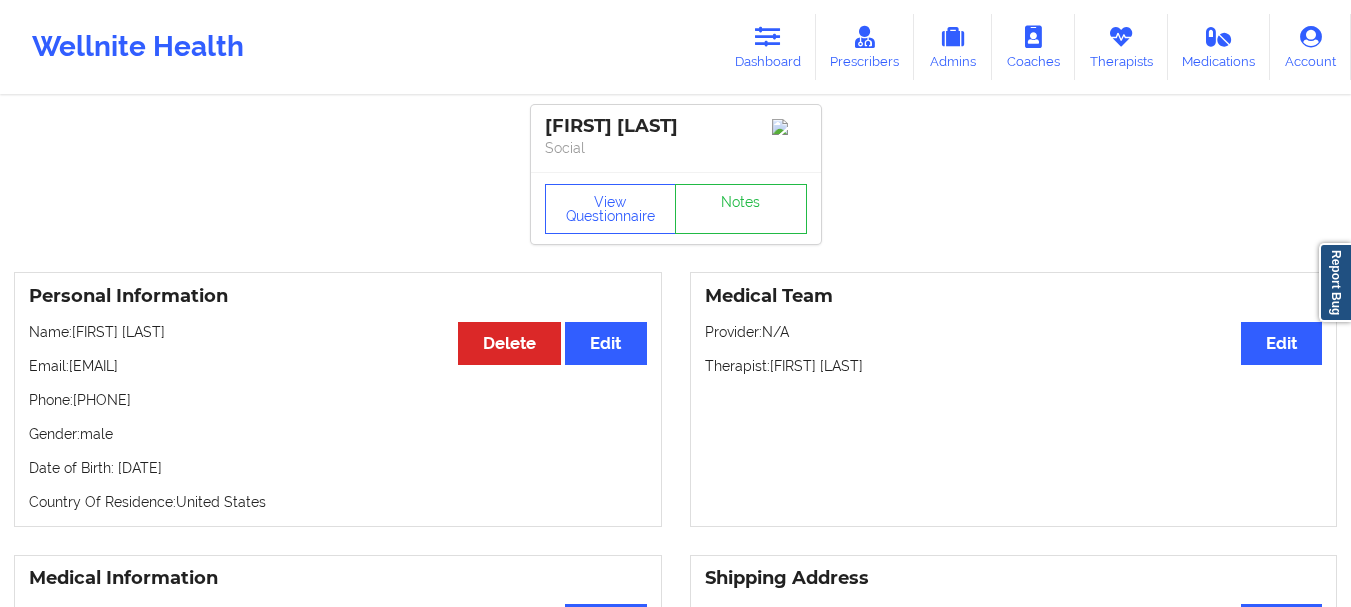 click on "Email:  [EMAIL]" at bounding box center (338, 366) 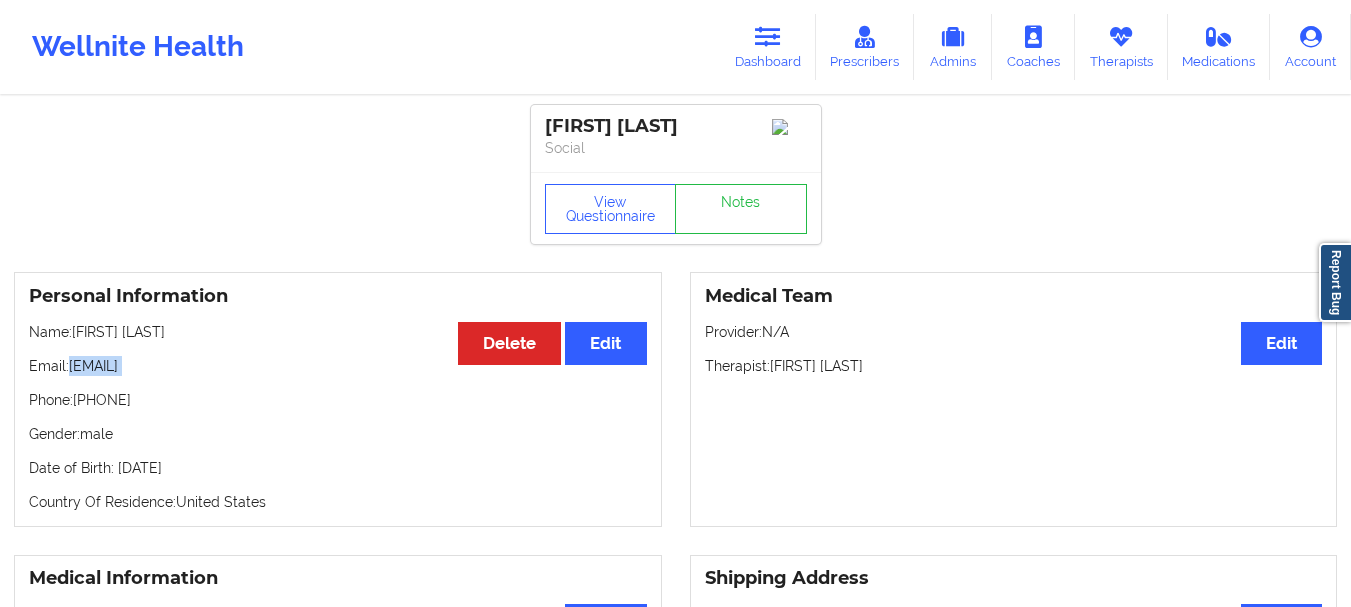 drag, startPoint x: 217, startPoint y: 373, endPoint x: 100, endPoint y: 382, distance: 117.34564 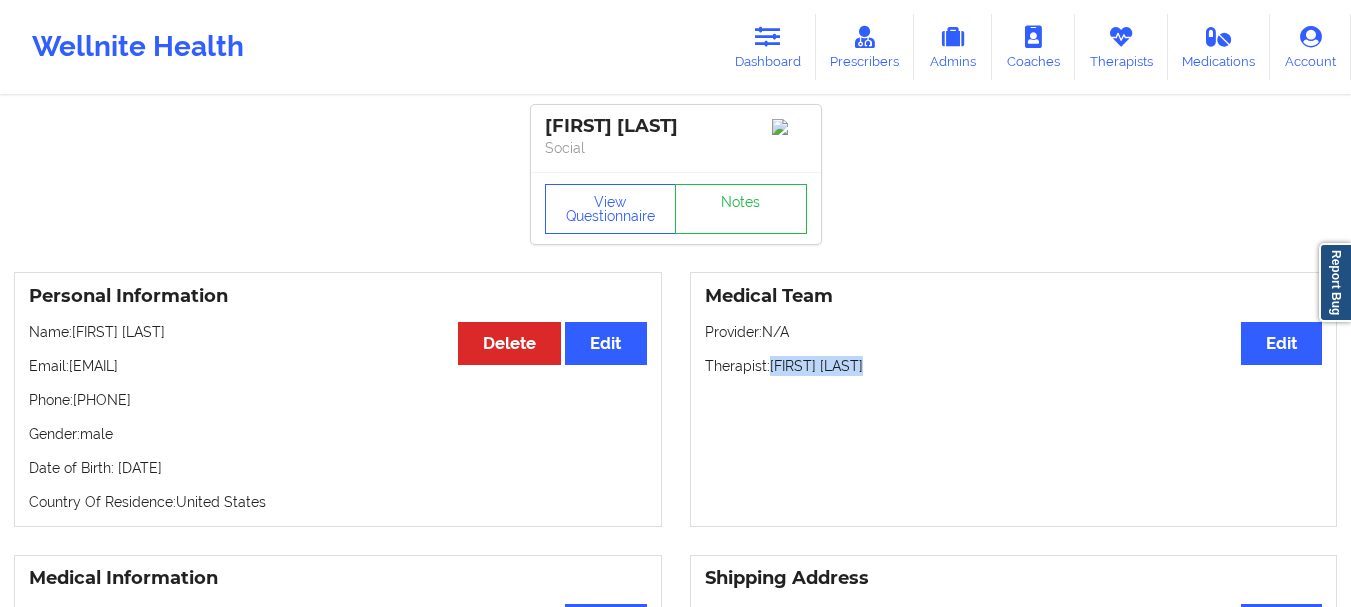 drag, startPoint x: 870, startPoint y: 375, endPoint x: 772, endPoint y: 383, distance: 98.32599 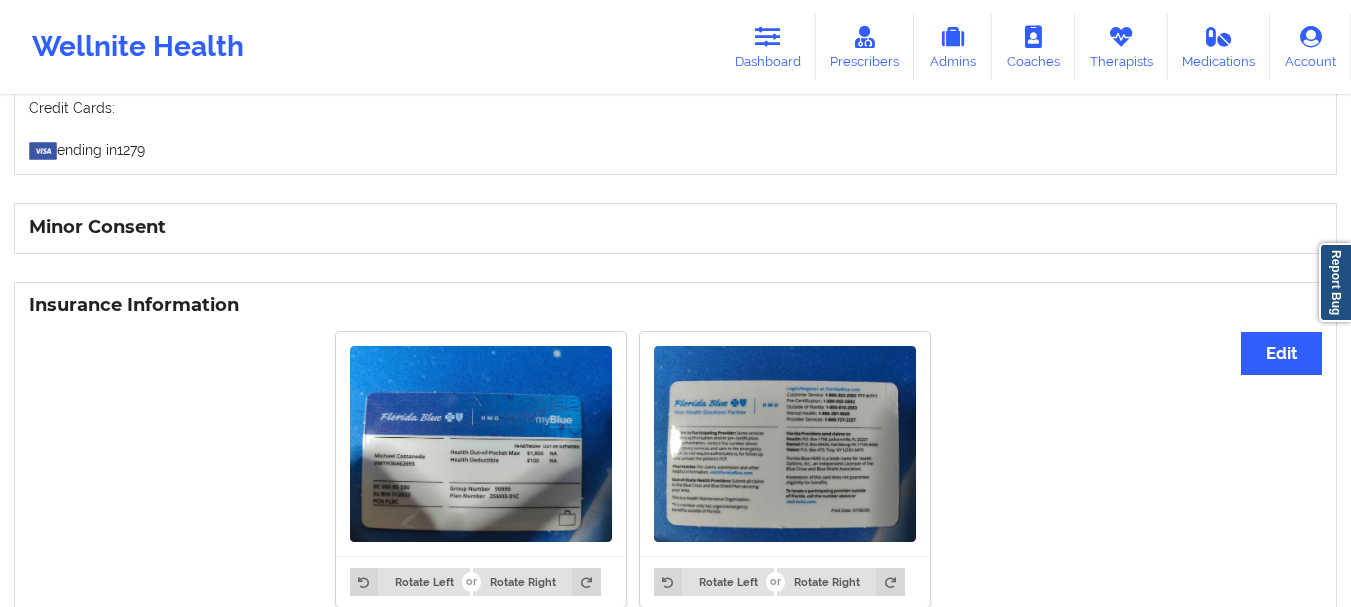 scroll, scrollTop: 1304, scrollLeft: 0, axis: vertical 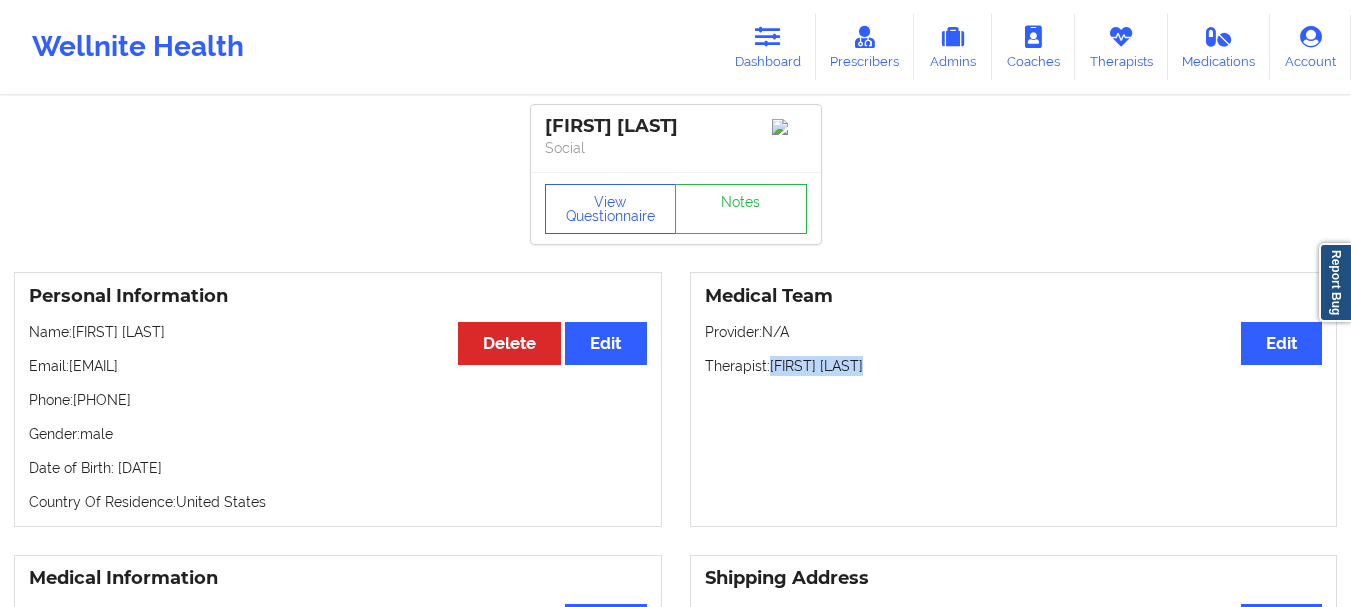 drag, startPoint x: 181, startPoint y: 406, endPoint x: 77, endPoint y: 413, distance: 104.23531 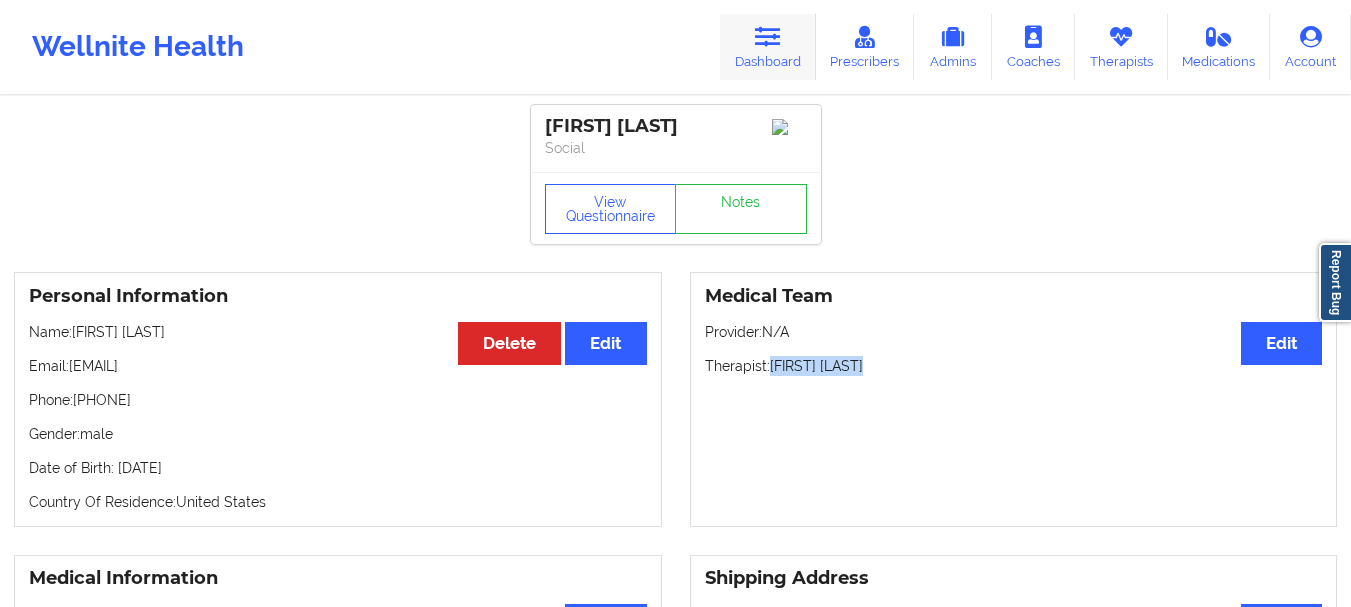 click at bounding box center (768, 37) 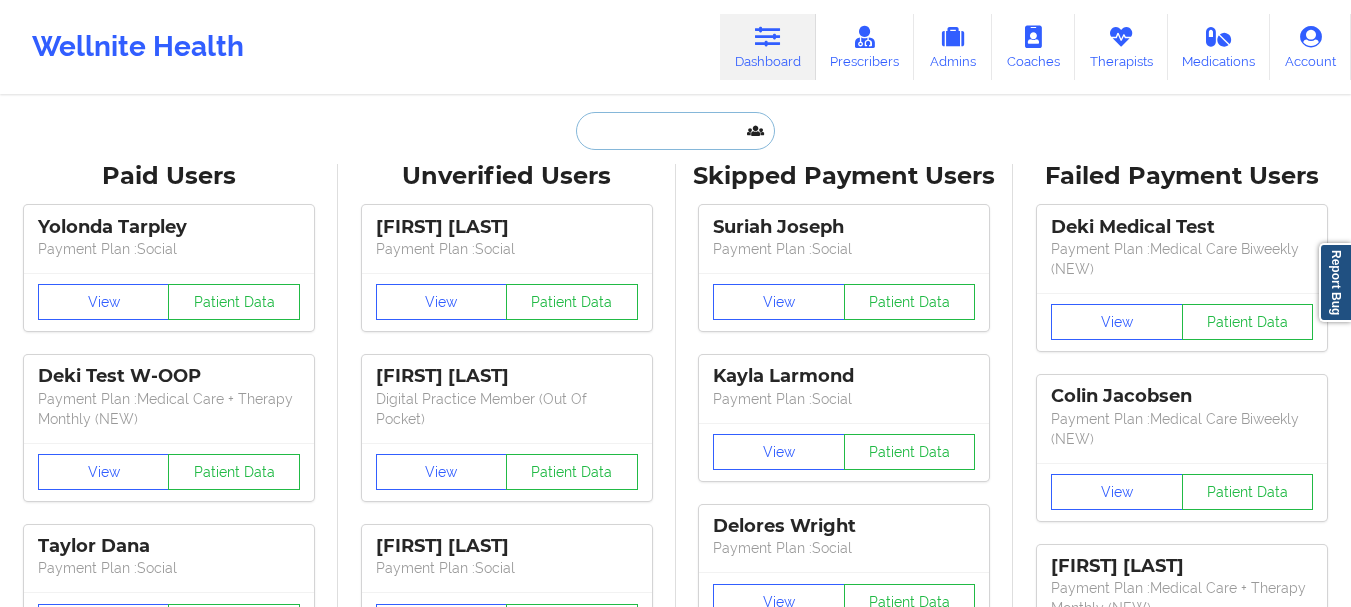 click at bounding box center (675, 131) 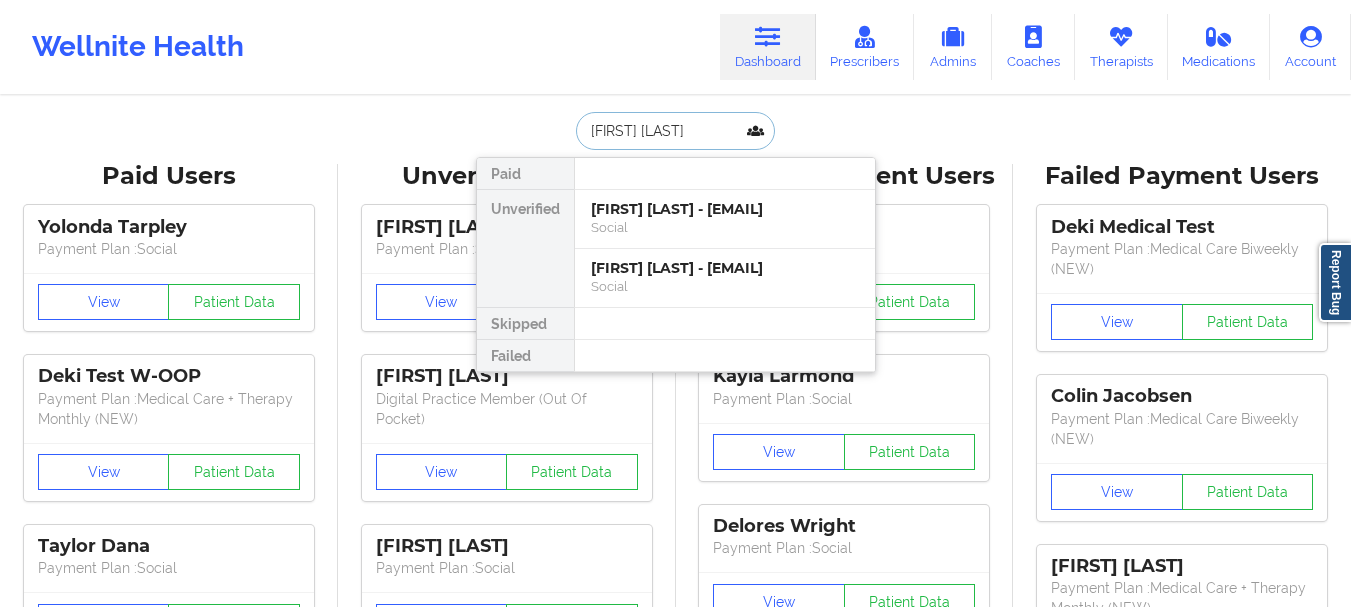 type on "[FIRST] [LAST]" 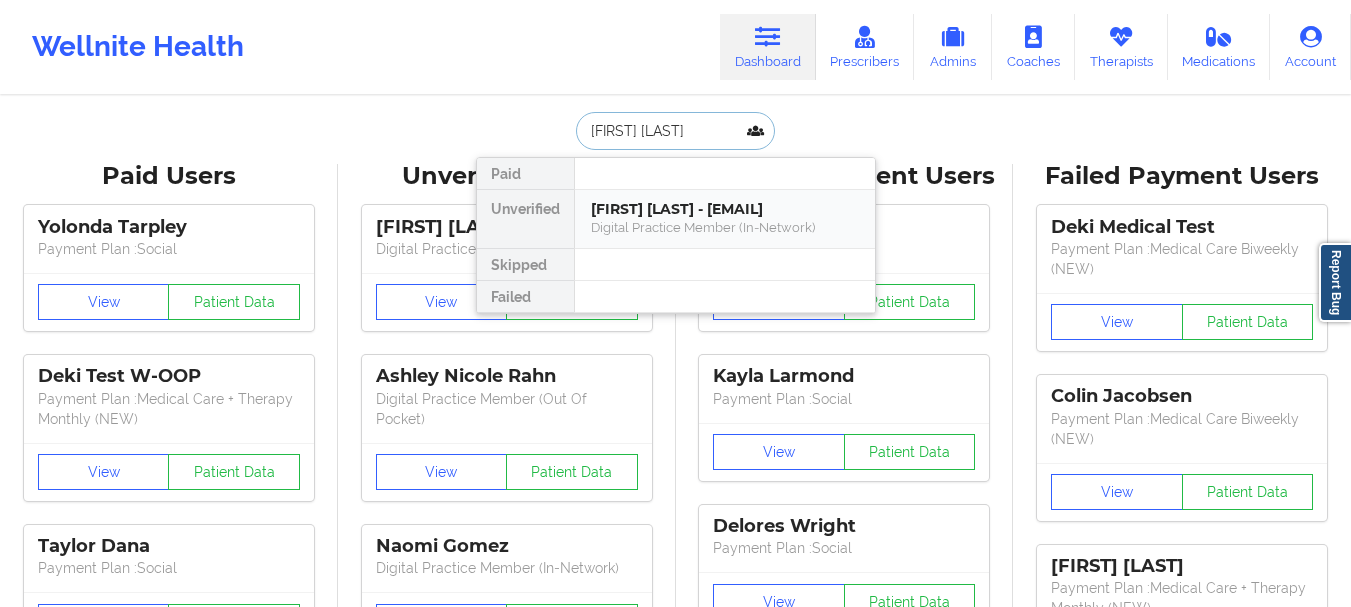 click on "[FIRST] [LAST] - [EMAIL]" at bounding box center [725, 209] 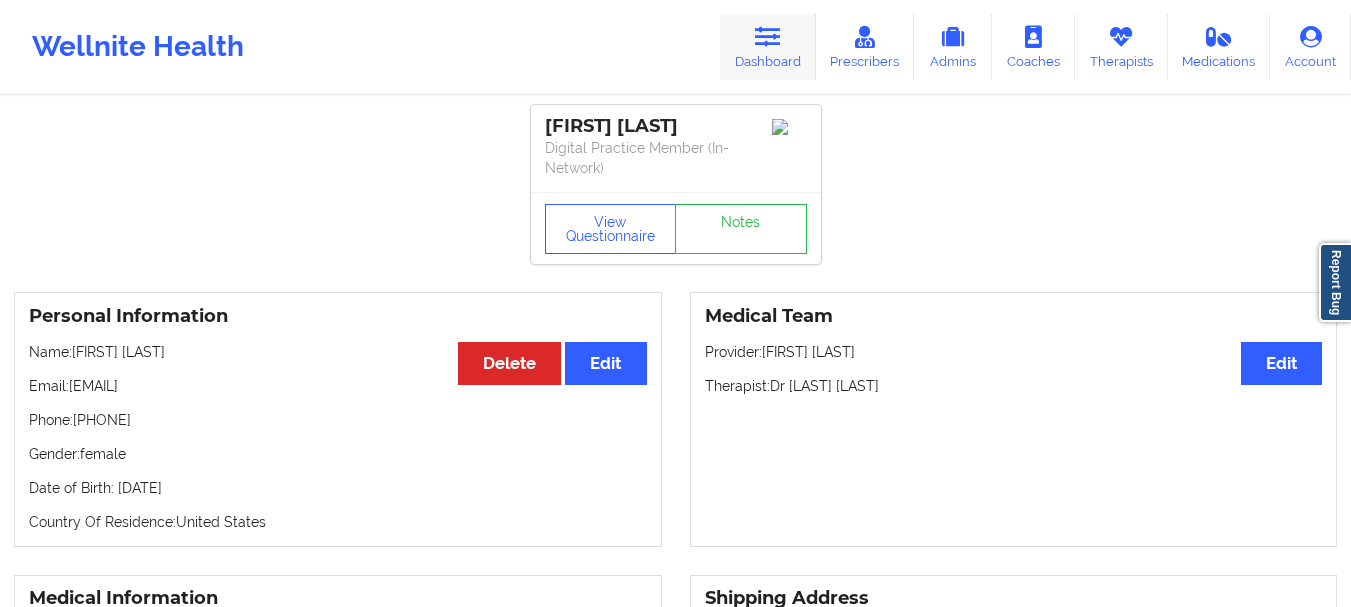 click on "Dashboard" at bounding box center [768, 47] 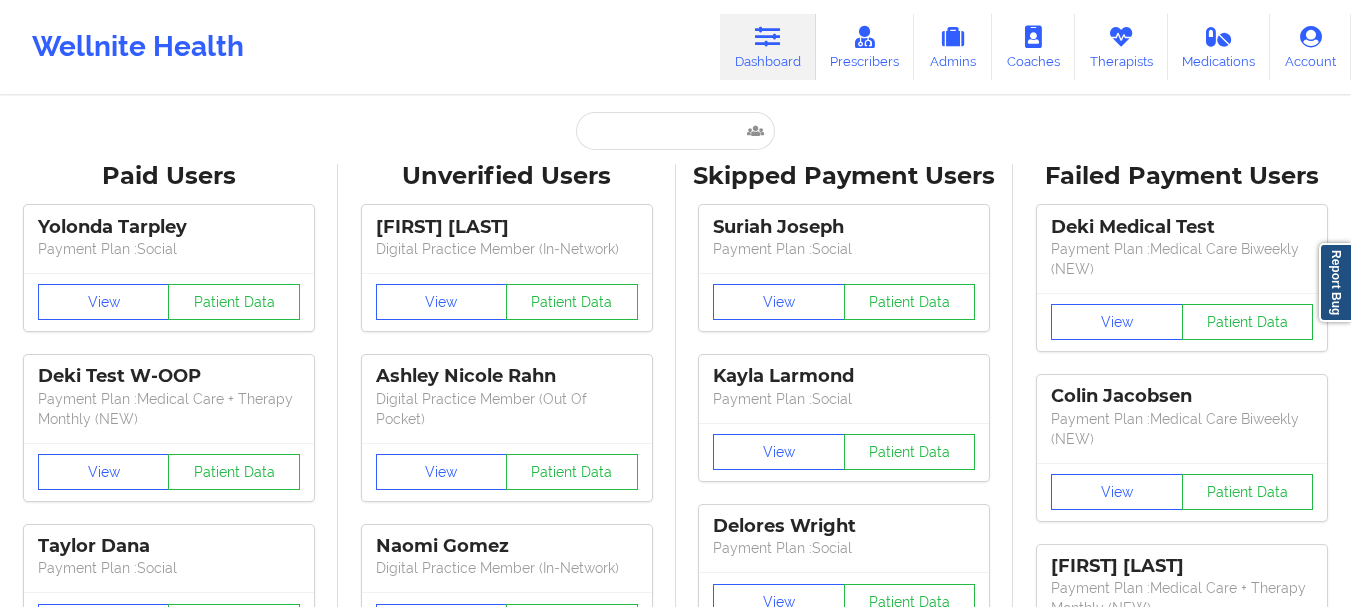 click on "Paid Users [NAME] Payment Plan : Social View Patient Data [NAME] W-OOP Payment Plan : Medical Care + Therapy Monthly (NEW) View Patient Data [NAME] Payment Plan : Social View Patient Data [NAME] Digital Practice Member View Patient Data [NAME] Payment Plan : Social View Patient Data [NAME] Payment Plan : Medical Care Biweekly (NEW) View Patient Data [NAME] Payment Plan : Unmatched Plan View Patient Data [NAME] Digital Practice Member (In-Network) View Patient Data [NAME] Digital Practice Member (Out Of Pocket) View Patient Data [NAME] Digital Practice Member (In-Network) View Patient Data [NAME] Digital Practice Member (In-Network) View Patient Data [NAME] Digital Practice Member (In-Network) View Patient Data [NAME] Digital Practice Member (In-Network) View Patient Data [NAME] Payment Plan : Unmatched Plan View Patient Data [NAME] Digital Practice Member (In-Network) View Patient Data [NAME]" at bounding box center (675, 2575) 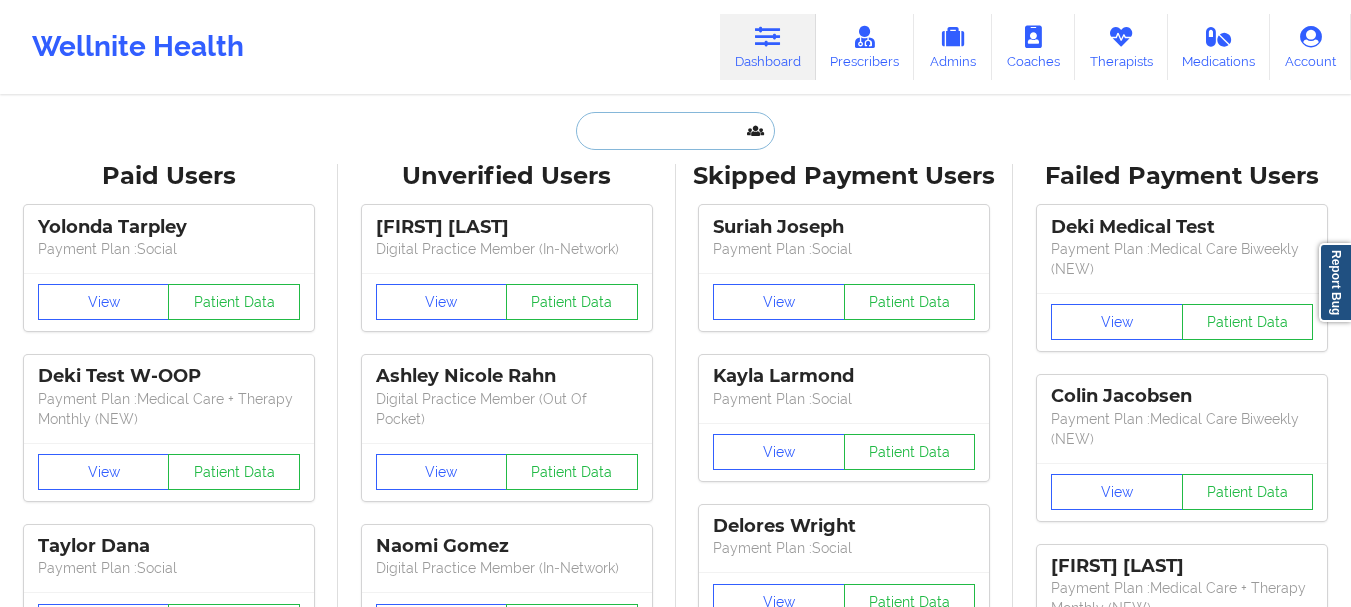 click at bounding box center [675, 131] 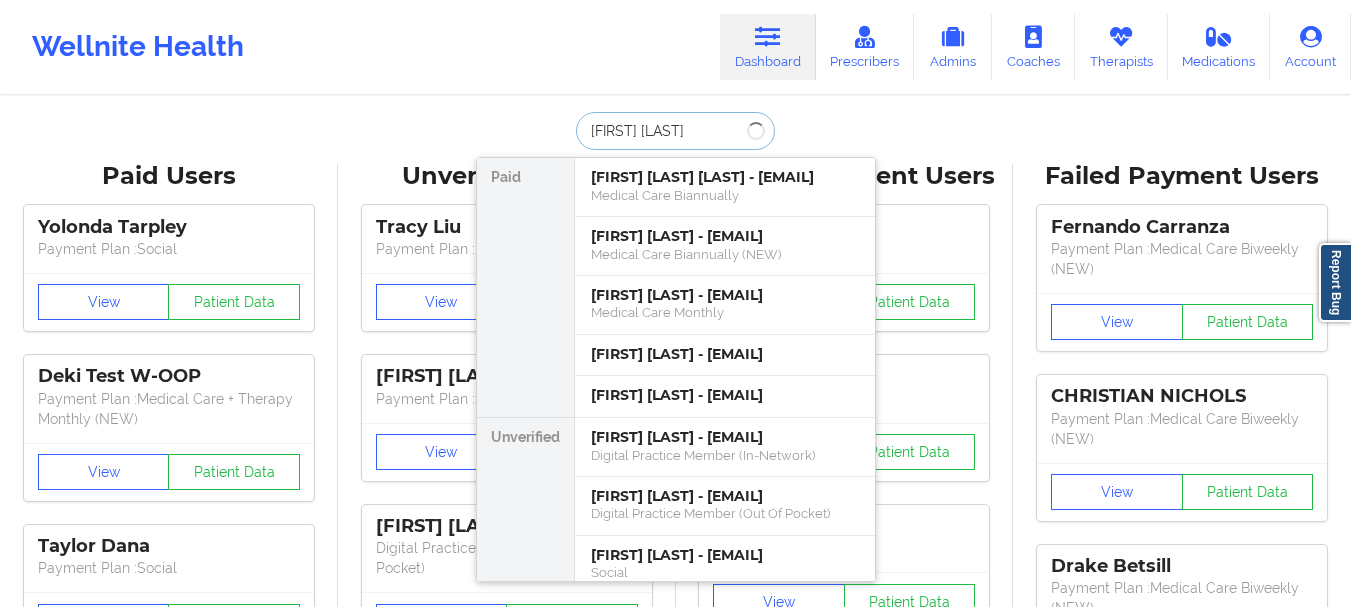 type on "[FIRST] [LAST]" 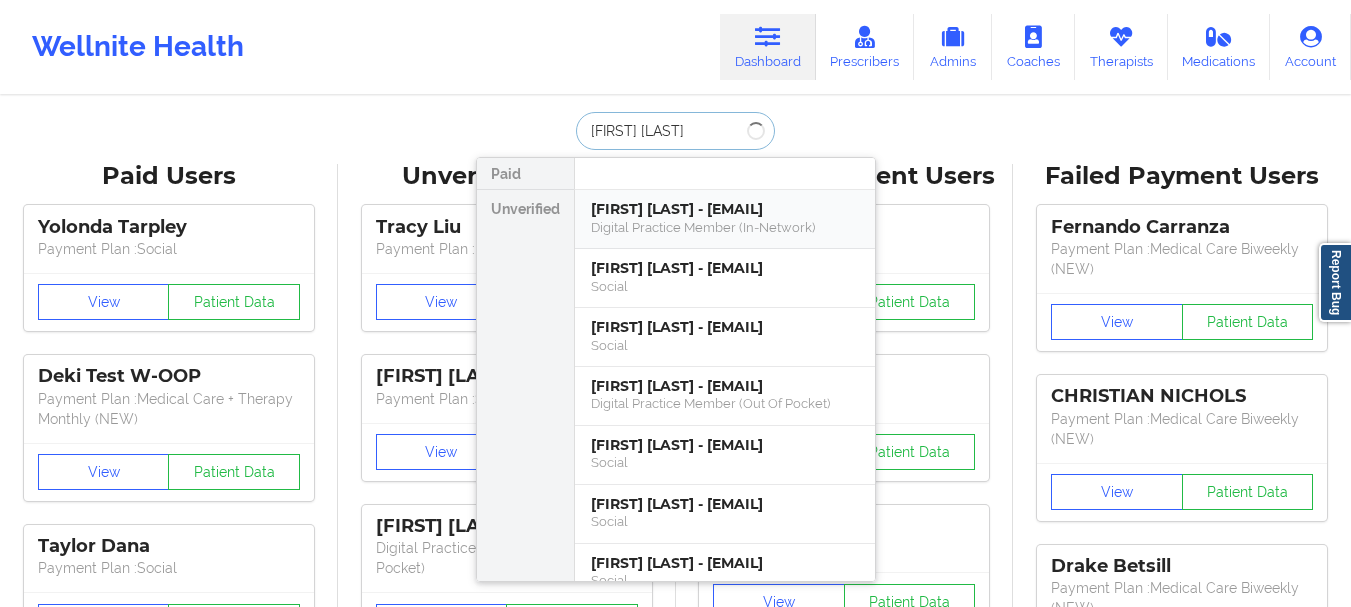 click on "[FIRST] [LAST] - [EMAIL]" at bounding box center (725, 209) 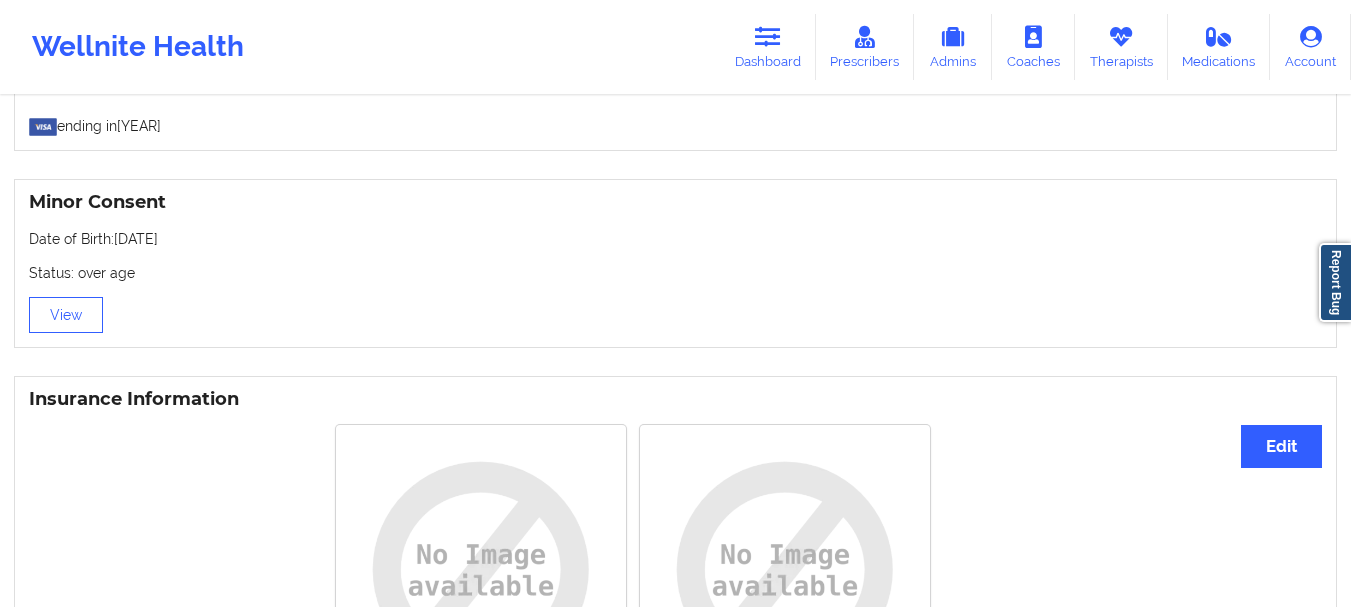 scroll, scrollTop: 0, scrollLeft: 0, axis: both 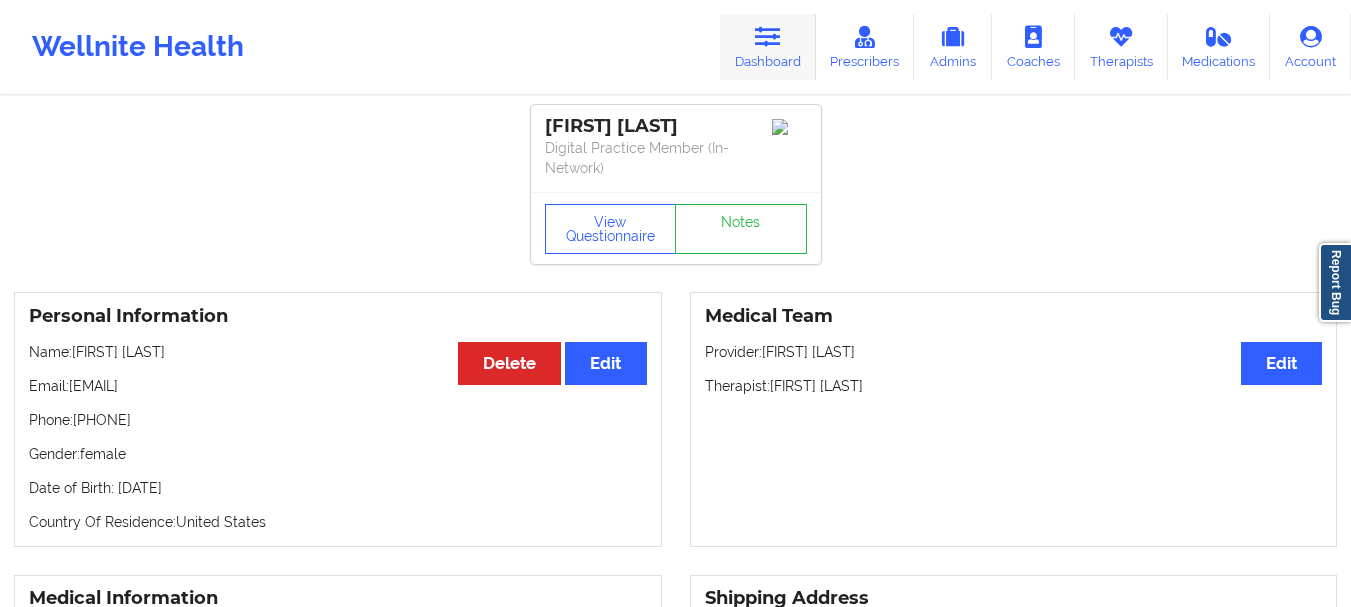 click at bounding box center [768, 37] 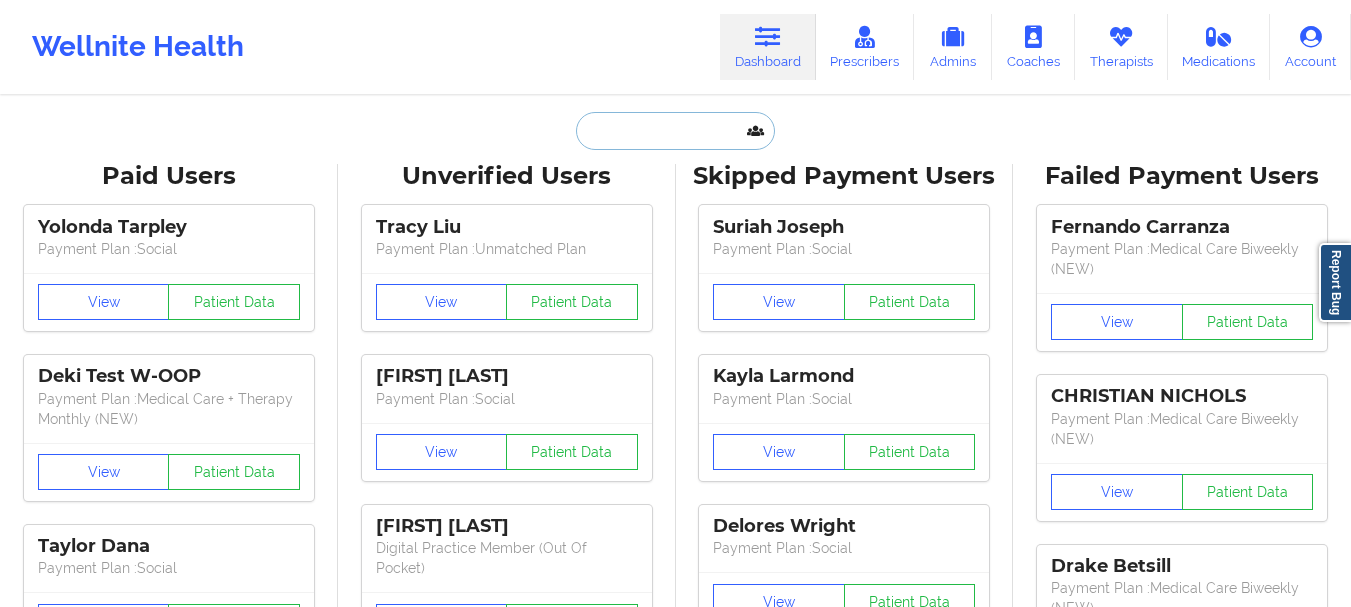 click at bounding box center [675, 131] 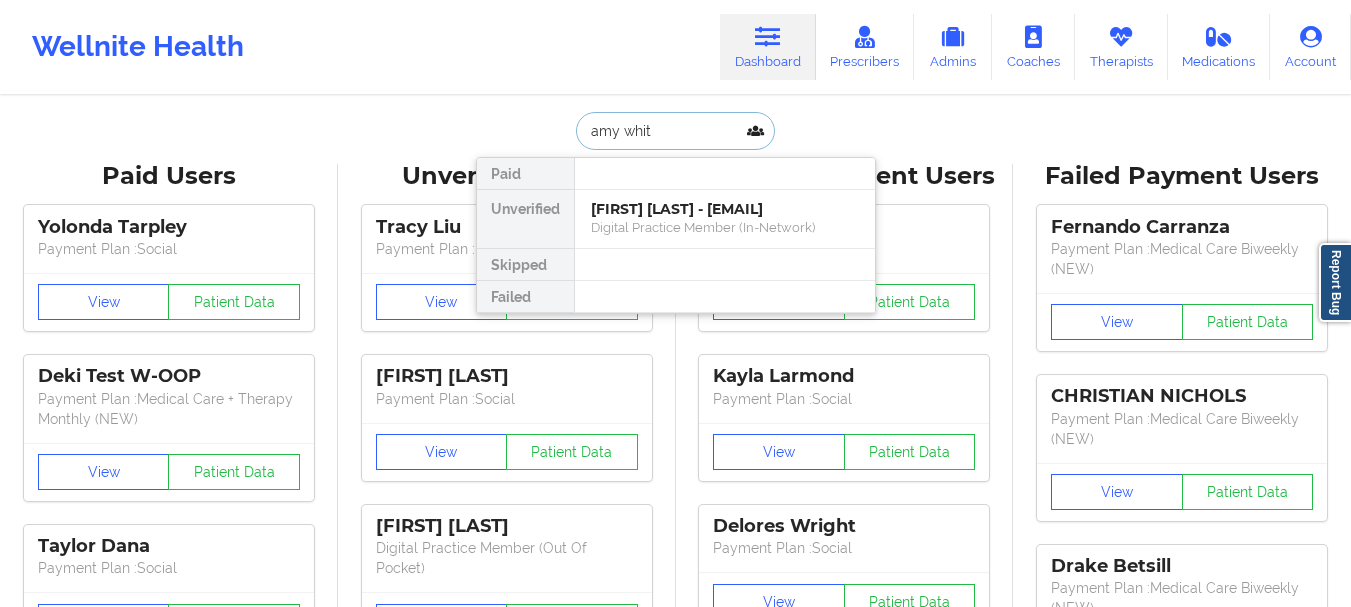 type on "[FIRST] [LAST]" 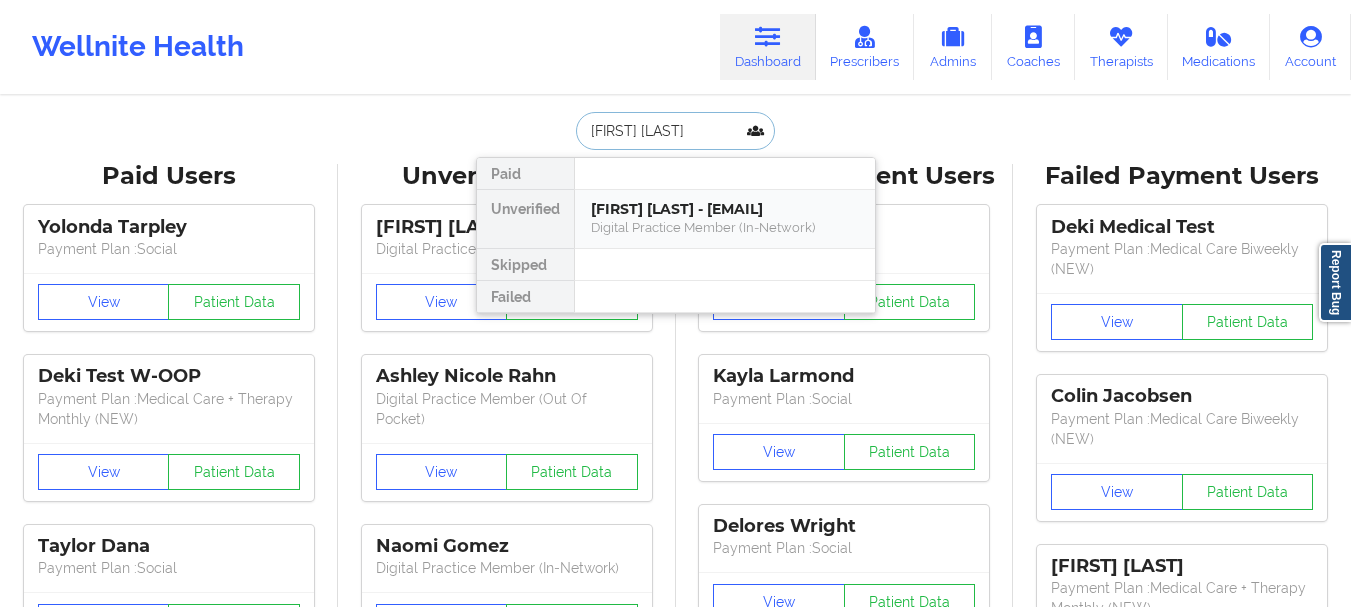 click on "[FIRST] [LAST] - [EMAIL]" at bounding box center [725, 209] 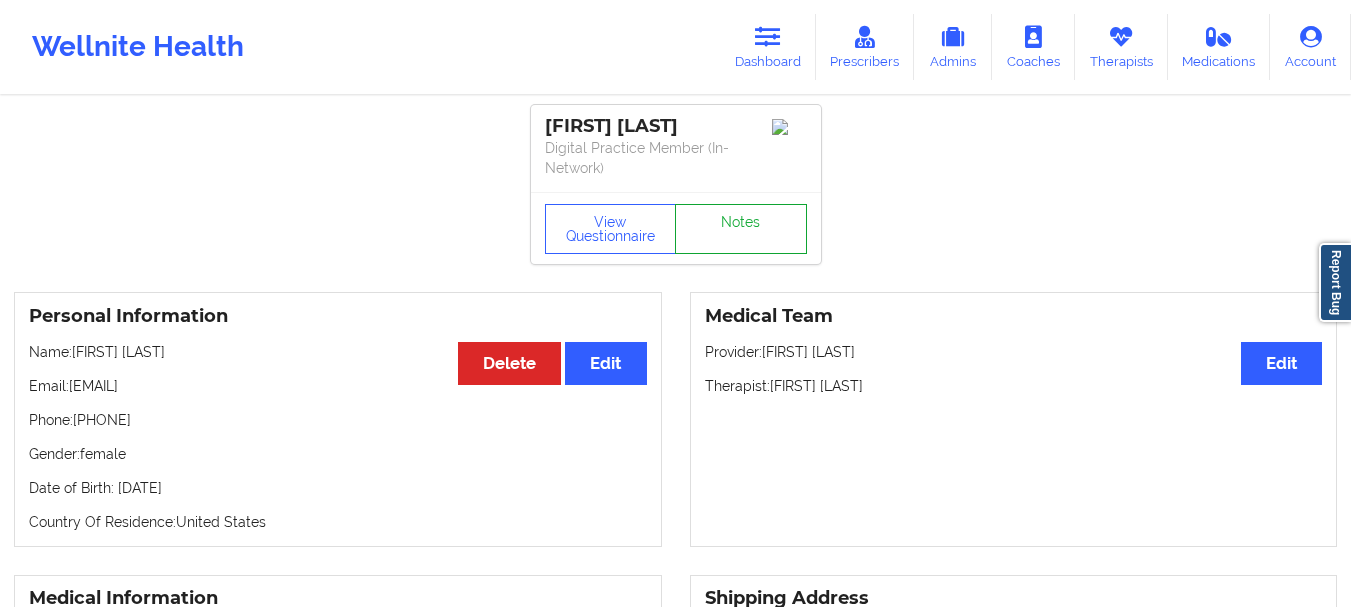 click on "Notes" at bounding box center [741, 229] 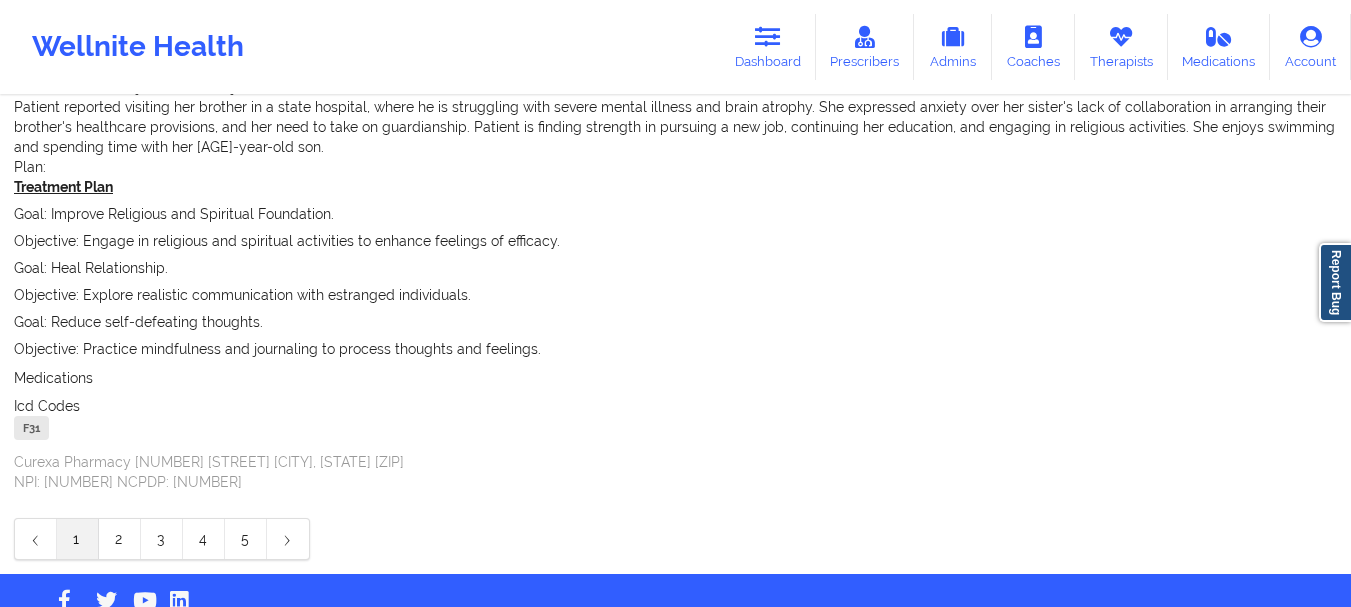 scroll, scrollTop: 750, scrollLeft: 0, axis: vertical 